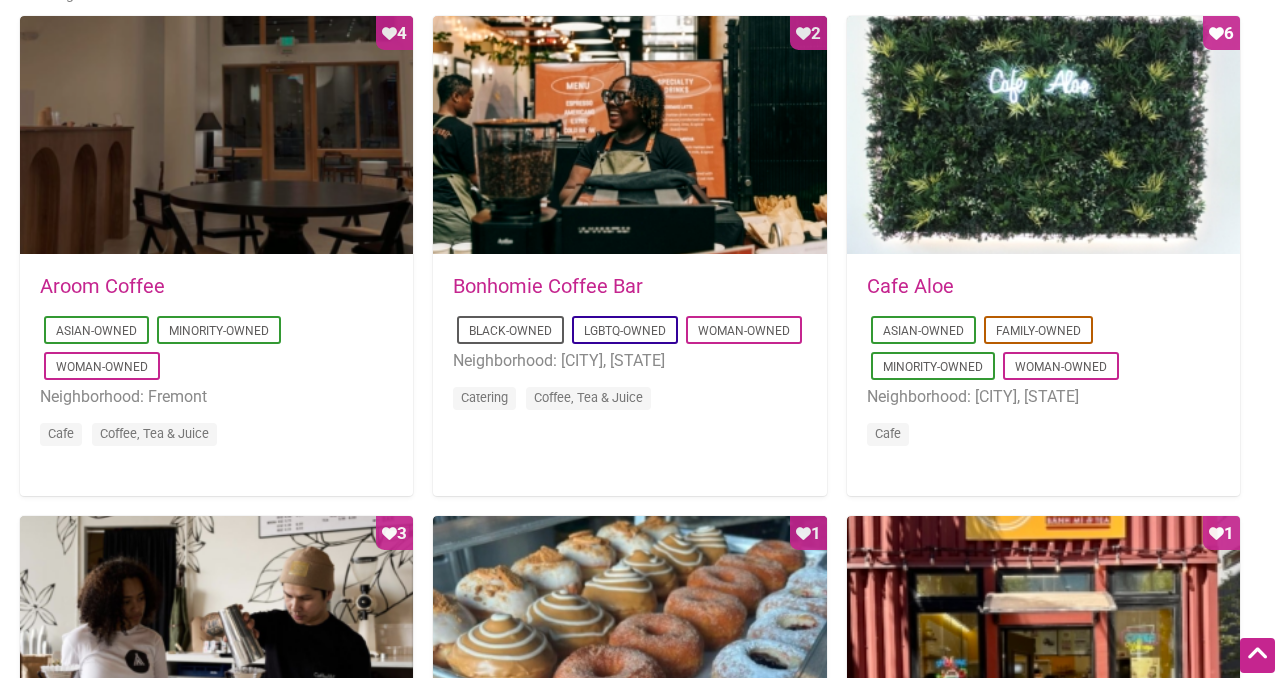 scroll, scrollTop: 1019, scrollLeft: 0, axis: vertical 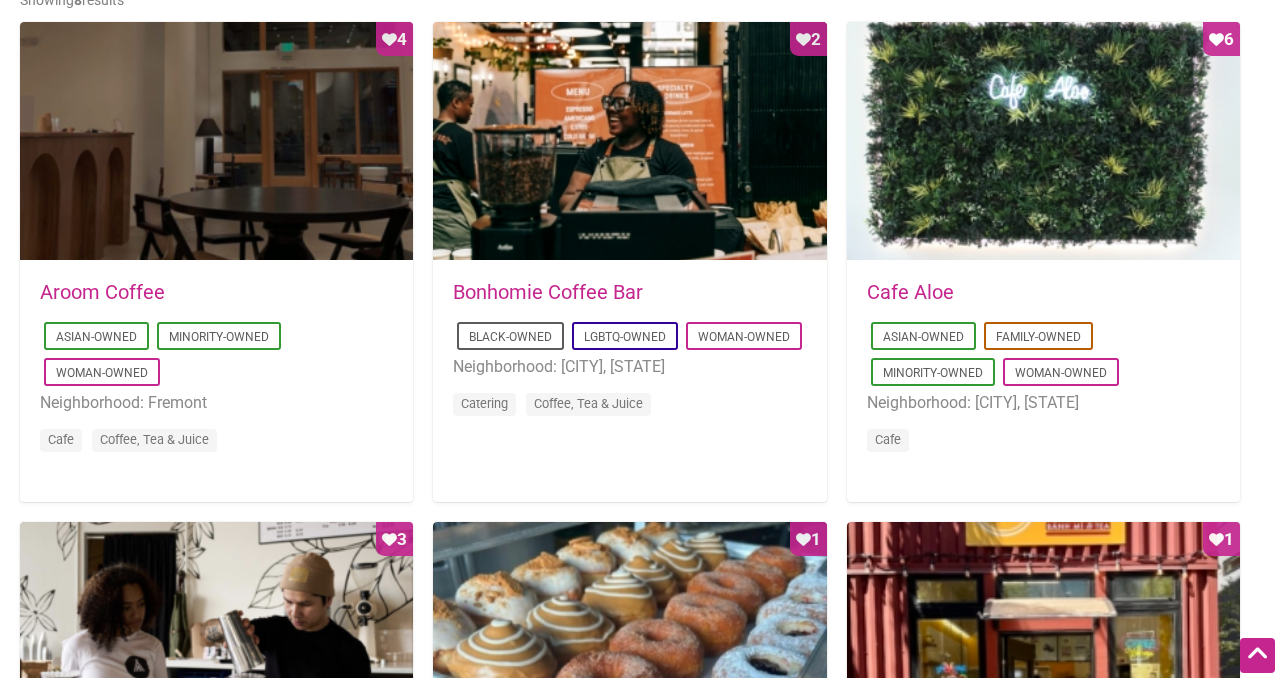 click on "Aroom Coffee" at bounding box center [102, 292] 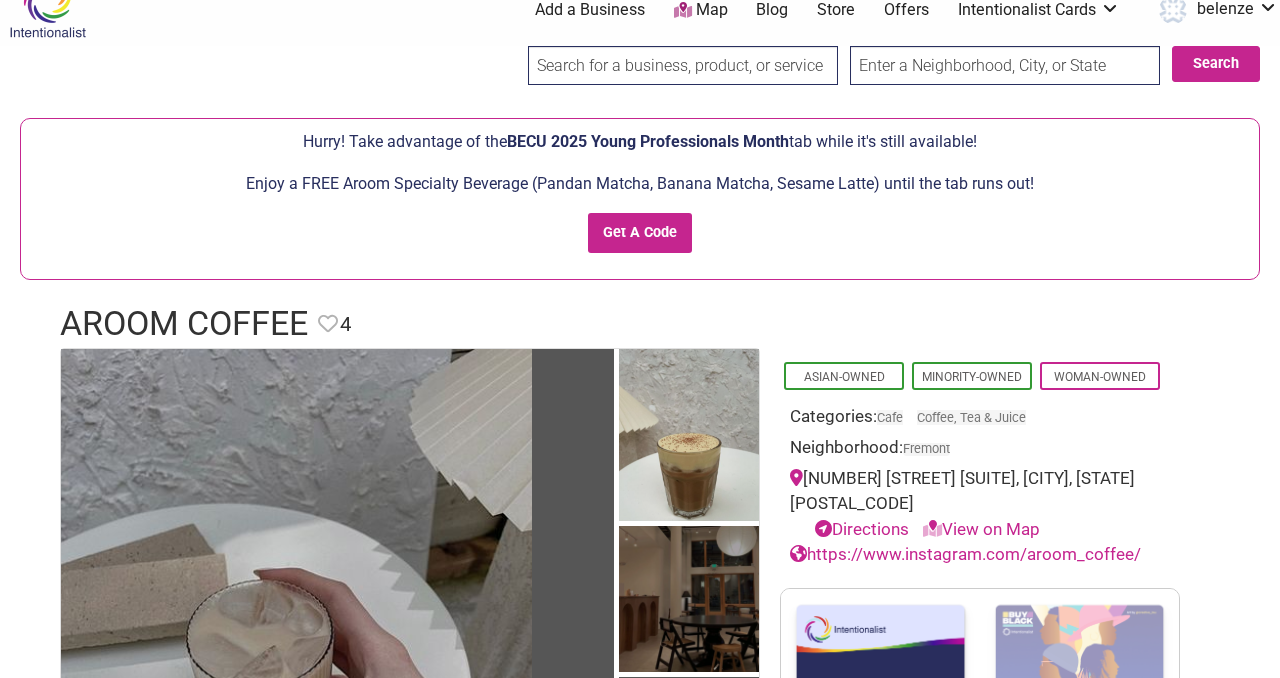 scroll, scrollTop: 0, scrollLeft: 0, axis: both 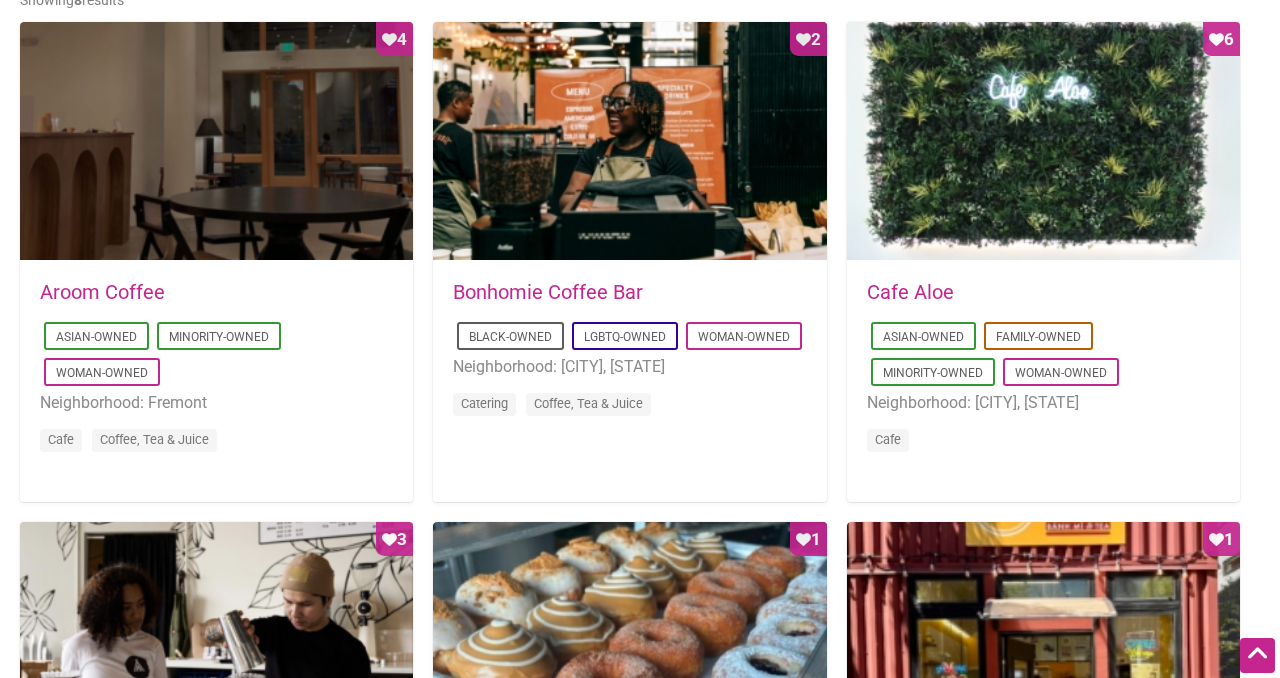 click on "Bonhomie Coffee Bar" at bounding box center (548, 292) 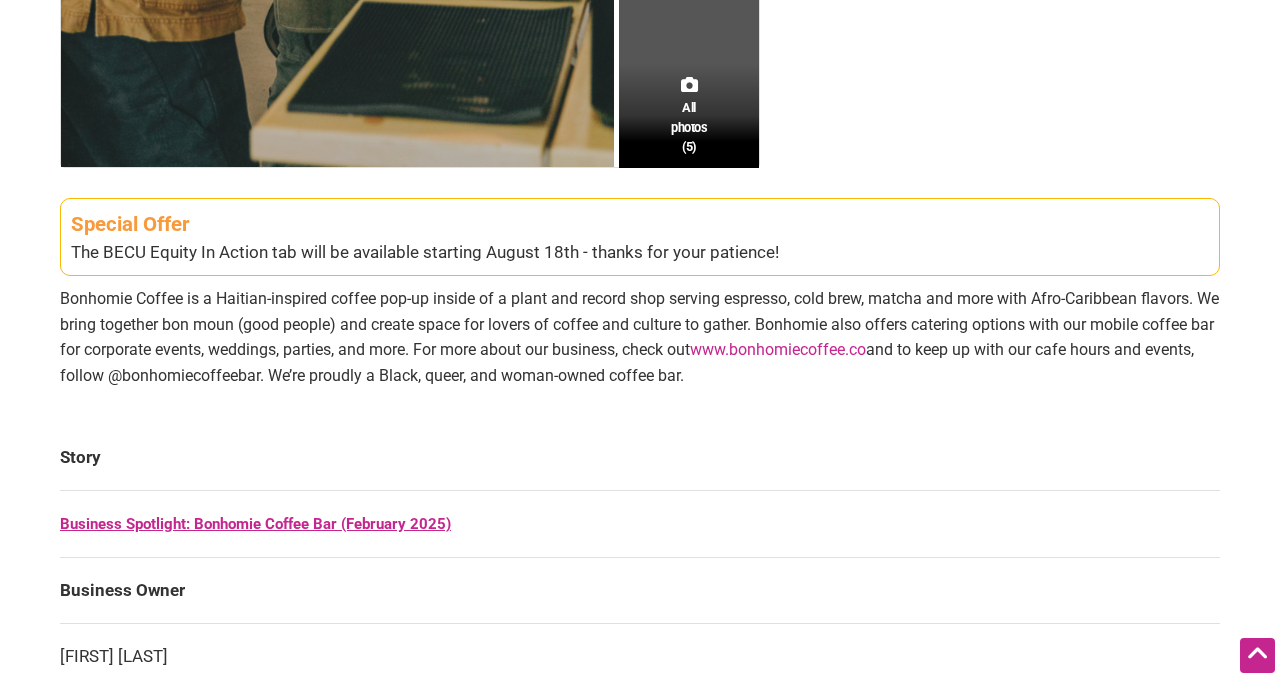 scroll, scrollTop: 874, scrollLeft: 0, axis: vertical 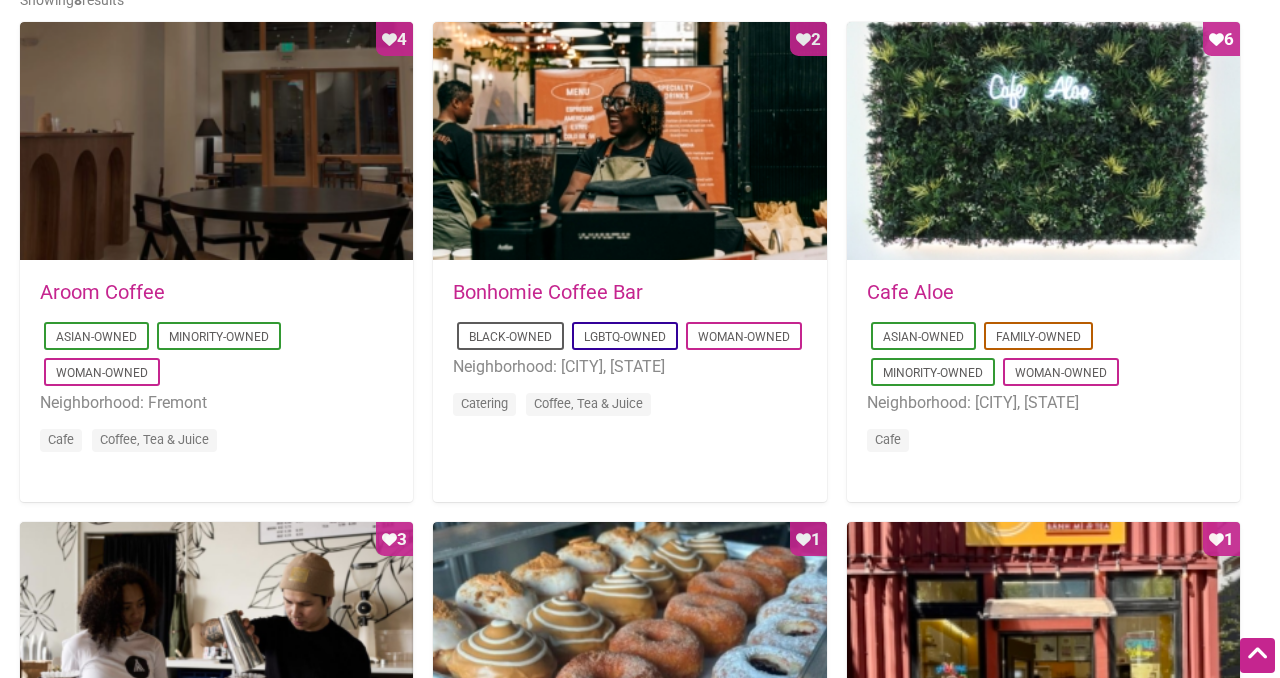 click on "Cafe Aloe" at bounding box center [910, 292] 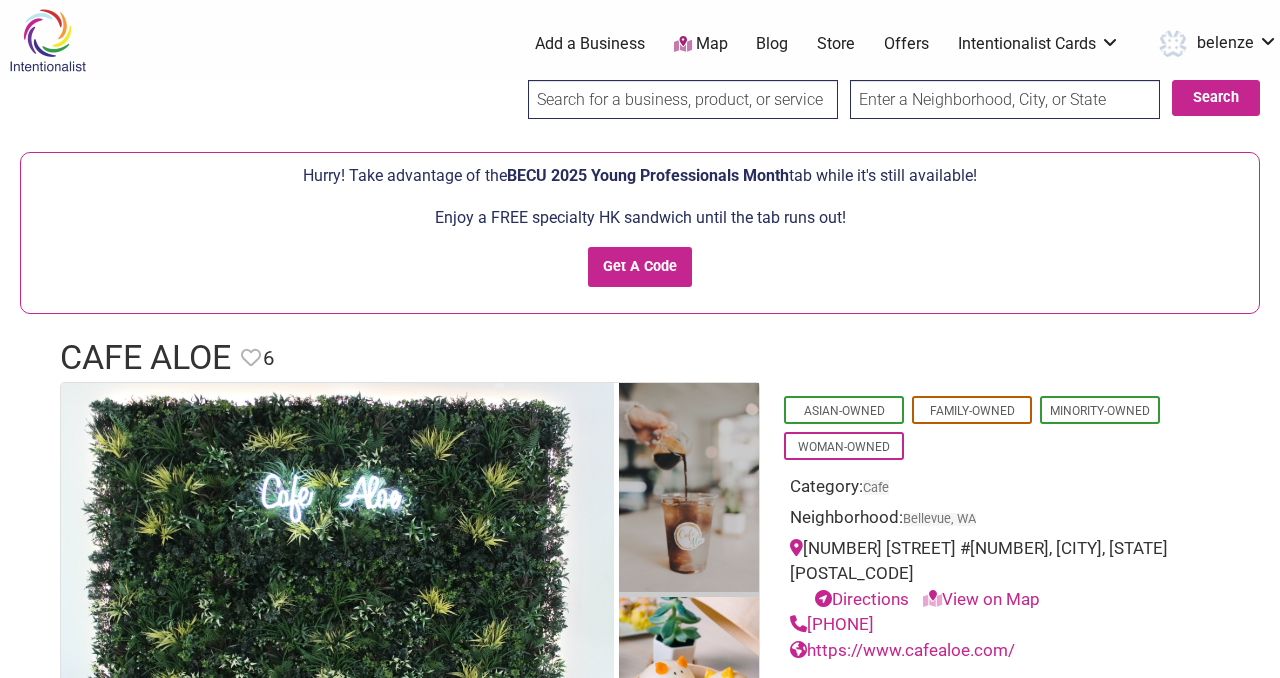 scroll, scrollTop: 0, scrollLeft: 0, axis: both 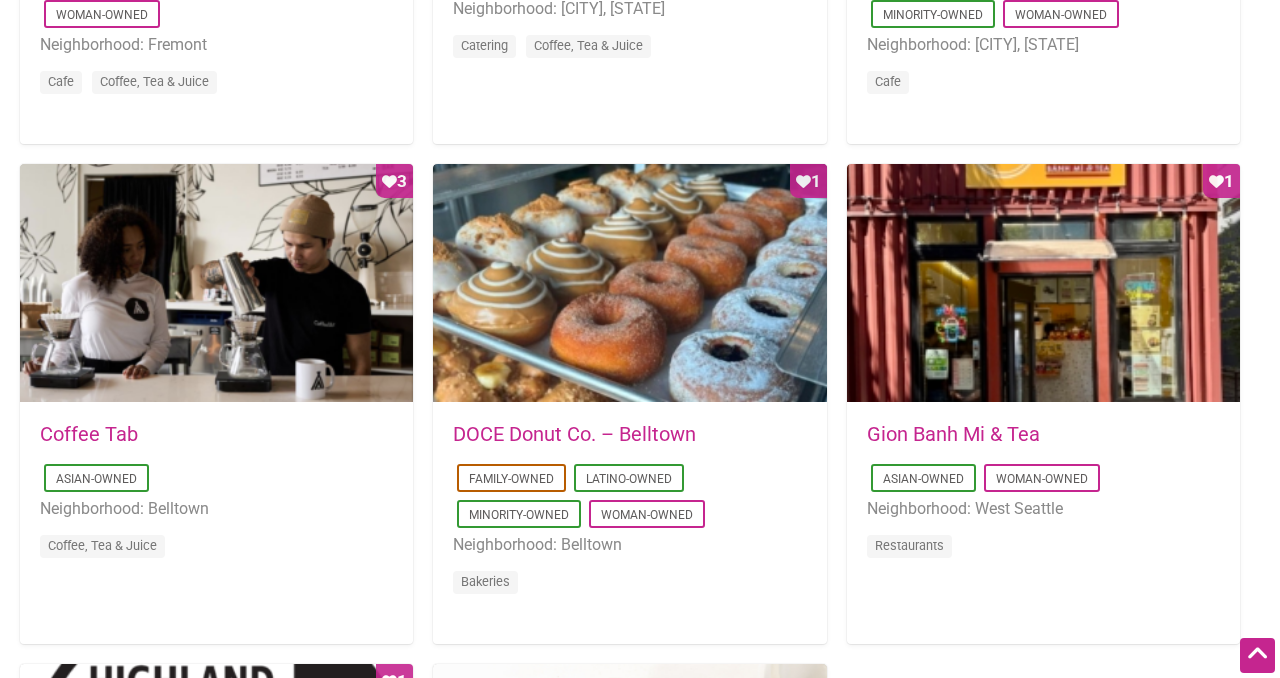 click on "Coffee Tab" at bounding box center [89, 434] 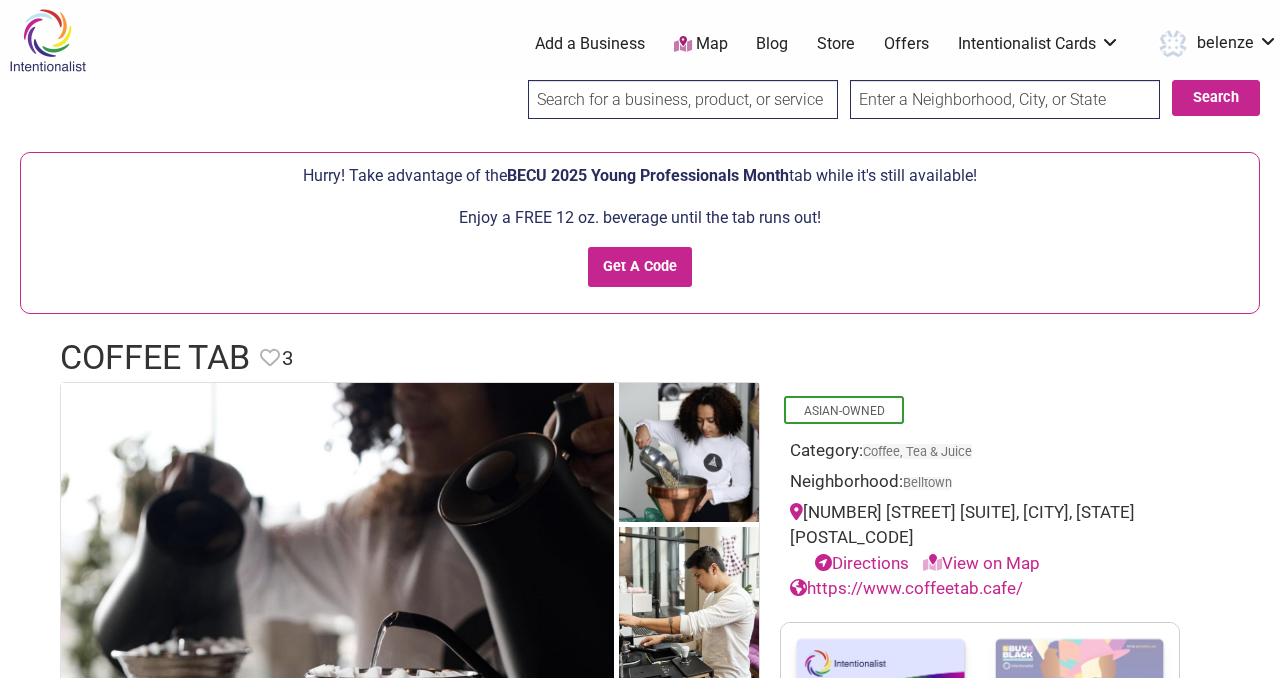 scroll, scrollTop: 0, scrollLeft: 0, axis: both 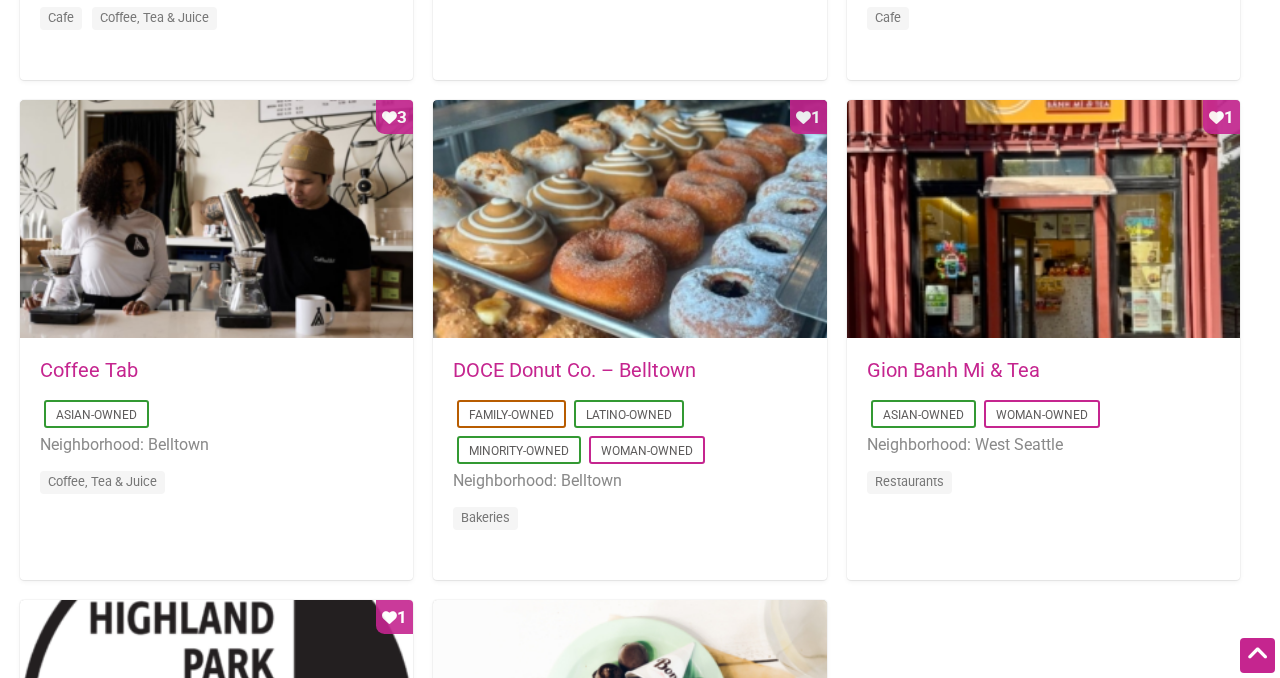 click on "DOCE Donut Co. – Belltown" at bounding box center (574, 370) 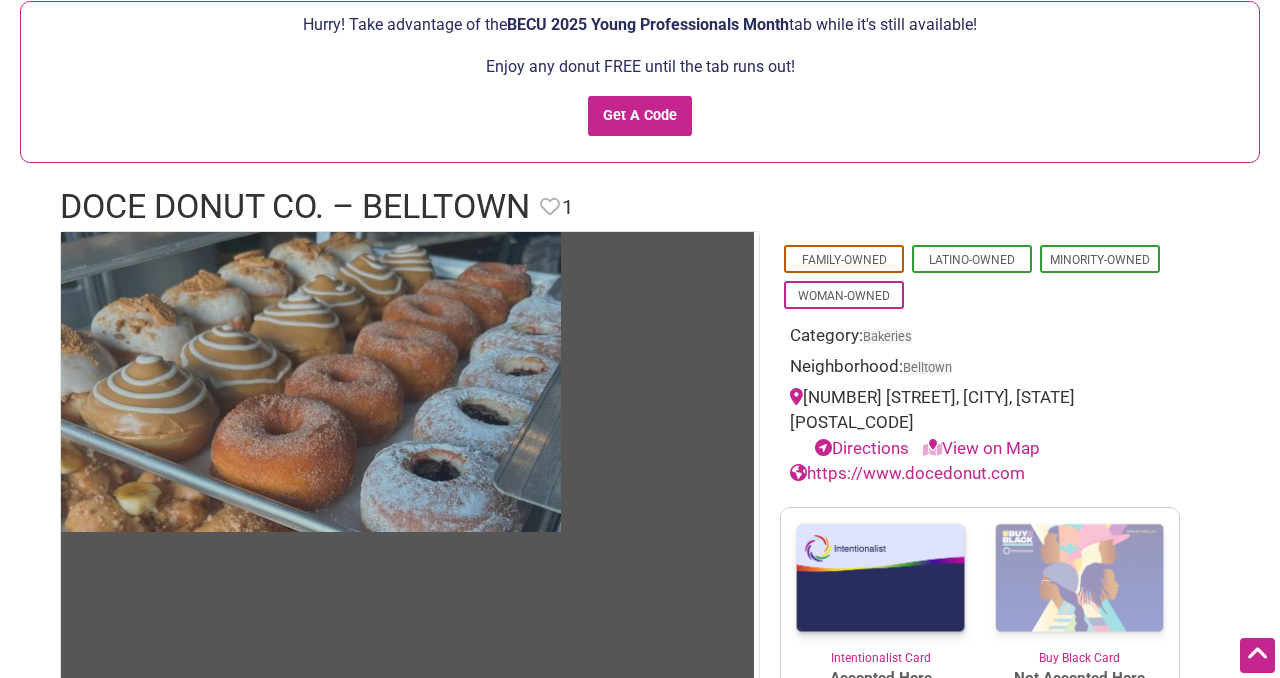 scroll, scrollTop: 0, scrollLeft: 0, axis: both 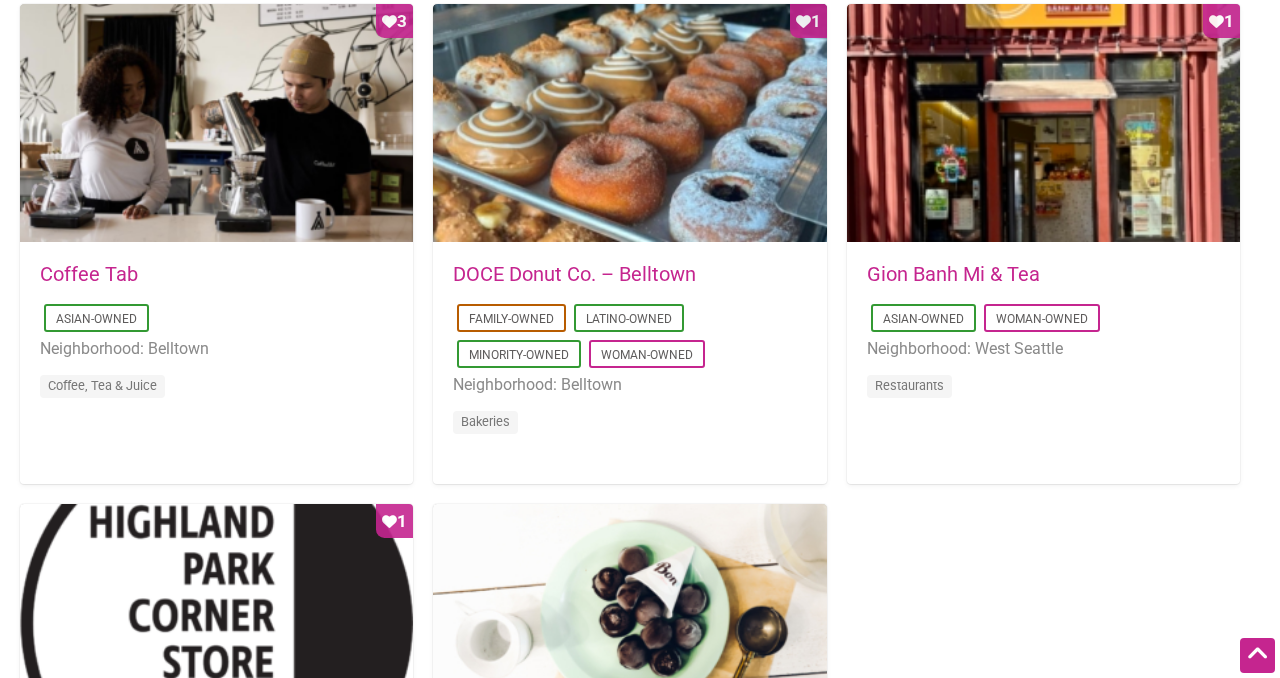 click on "Gion Banh Mi & Tea" at bounding box center [953, 274] 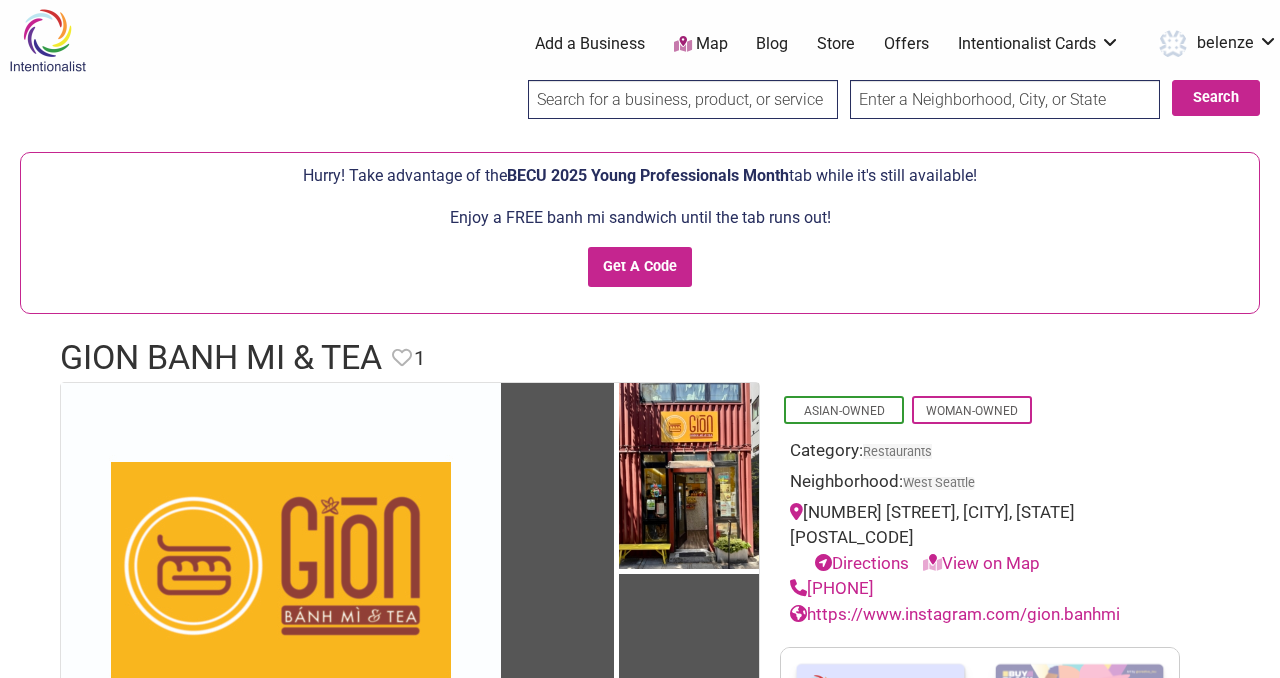 scroll, scrollTop: 0, scrollLeft: 0, axis: both 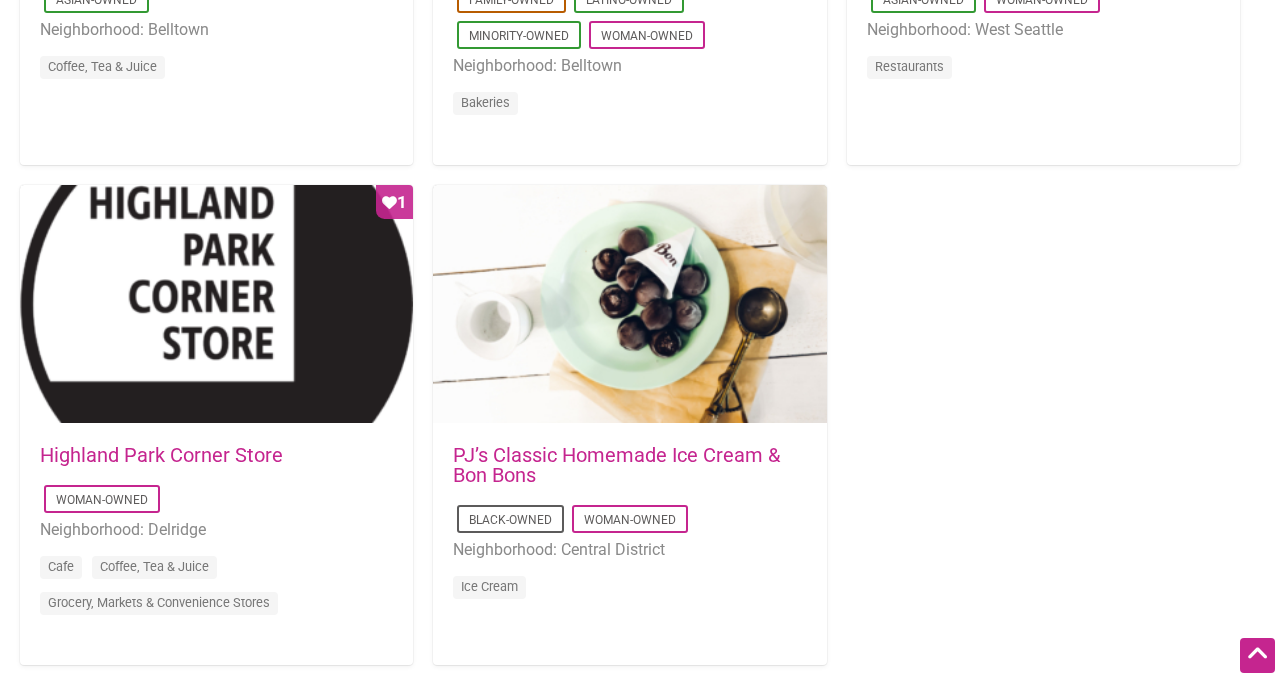 click on "Highland Park Corner Store" at bounding box center (161, 455) 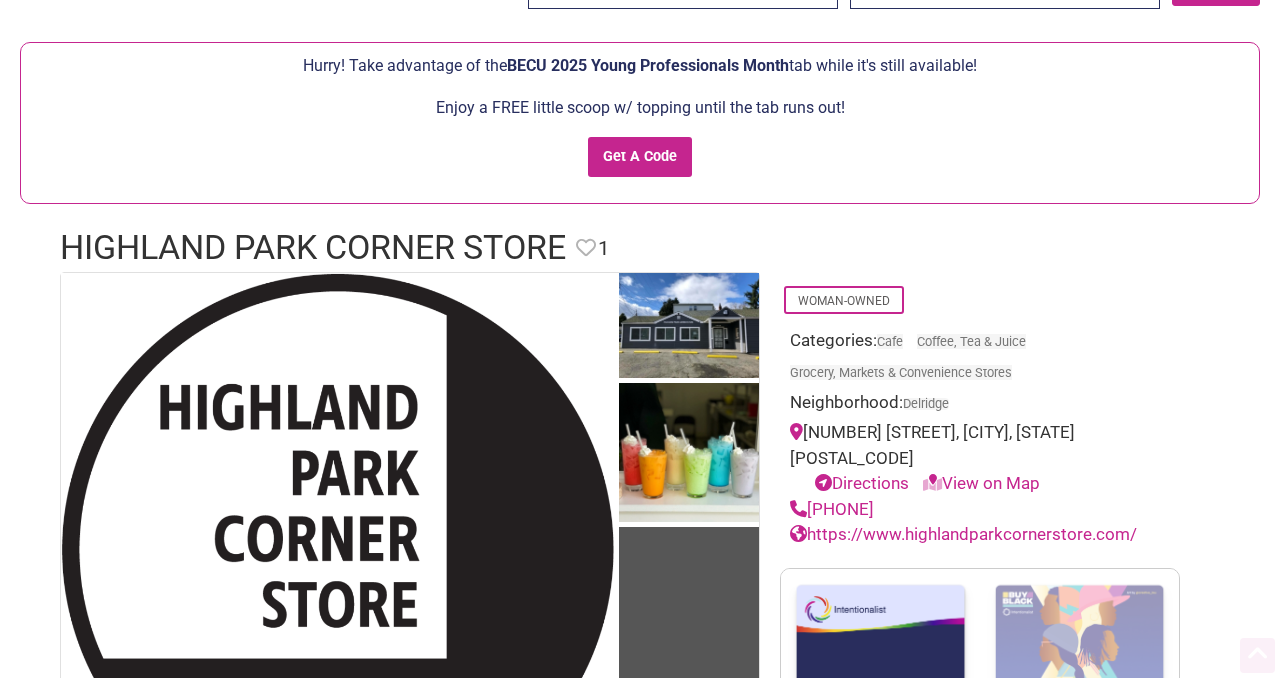 scroll, scrollTop: 143, scrollLeft: 0, axis: vertical 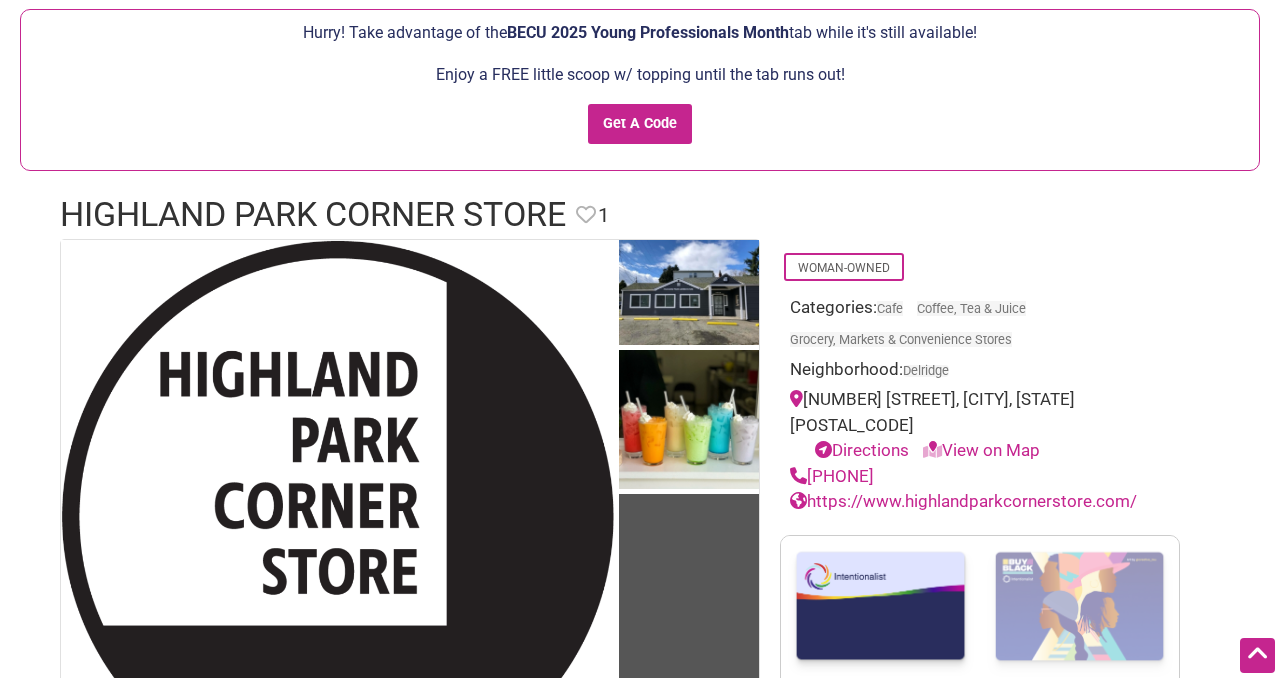 click on "View on Map" at bounding box center [981, 450] 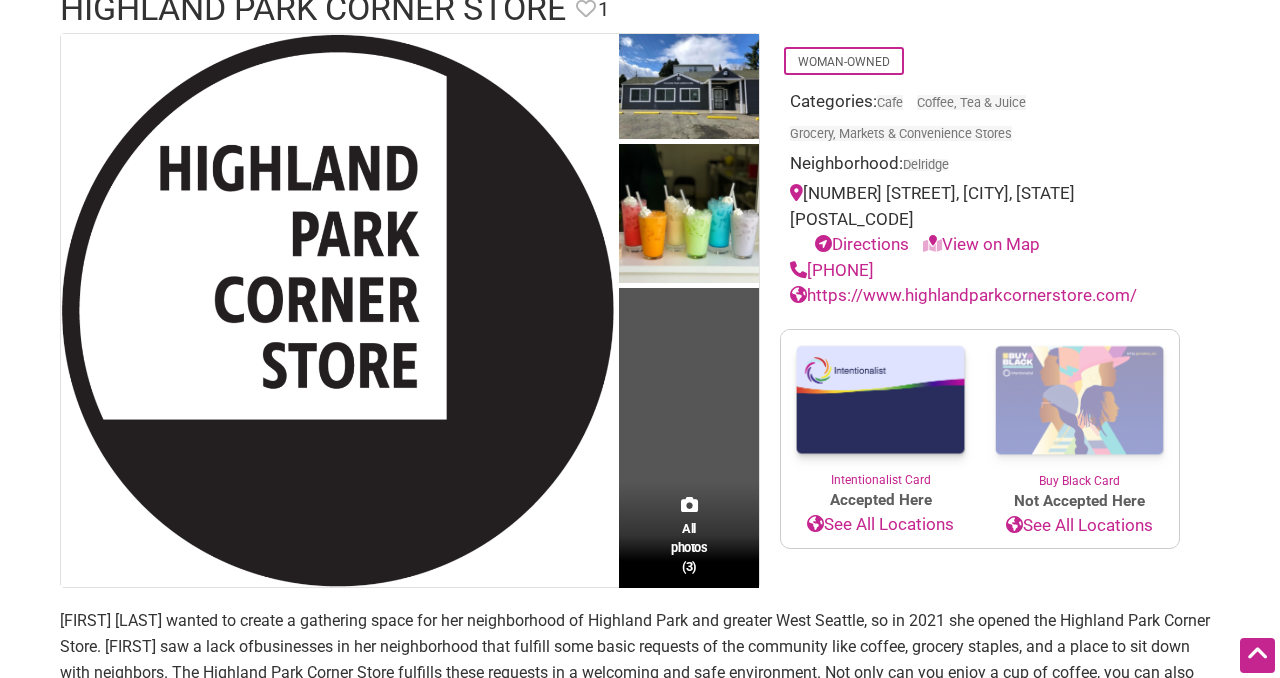 scroll, scrollTop: 0, scrollLeft: 0, axis: both 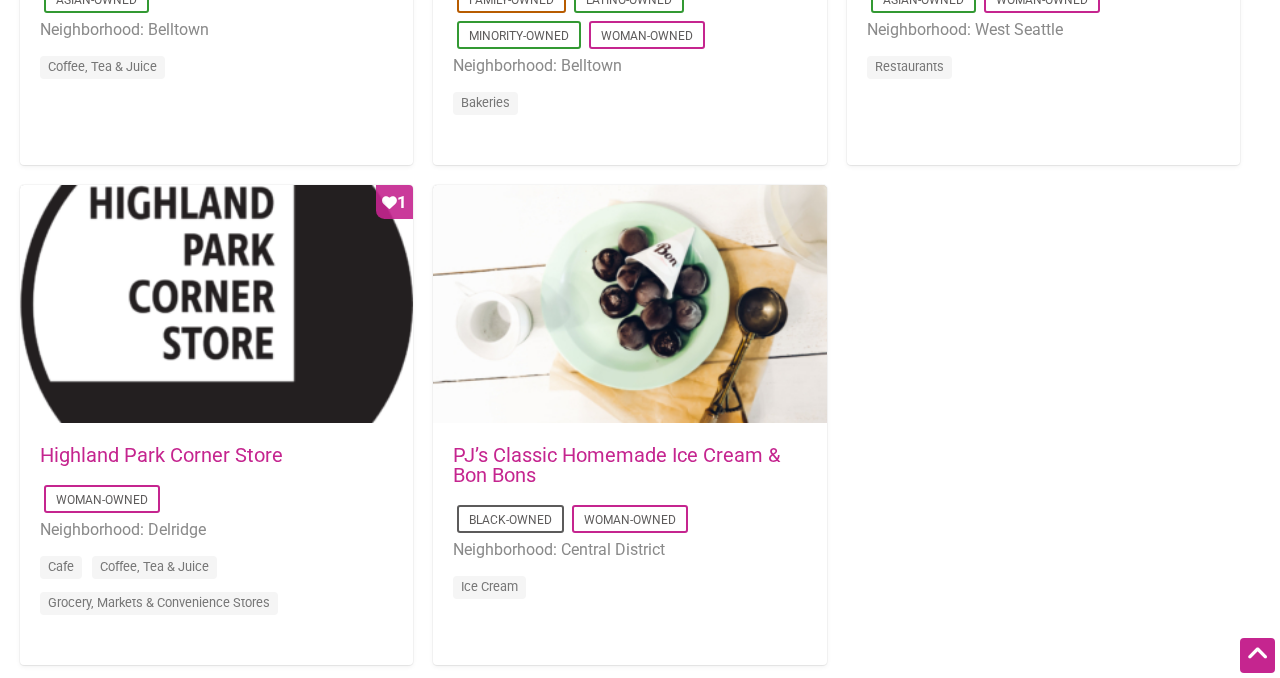 click on "PJ’s Classic Homemade Ice Cream & Bon Bons" at bounding box center [616, 465] 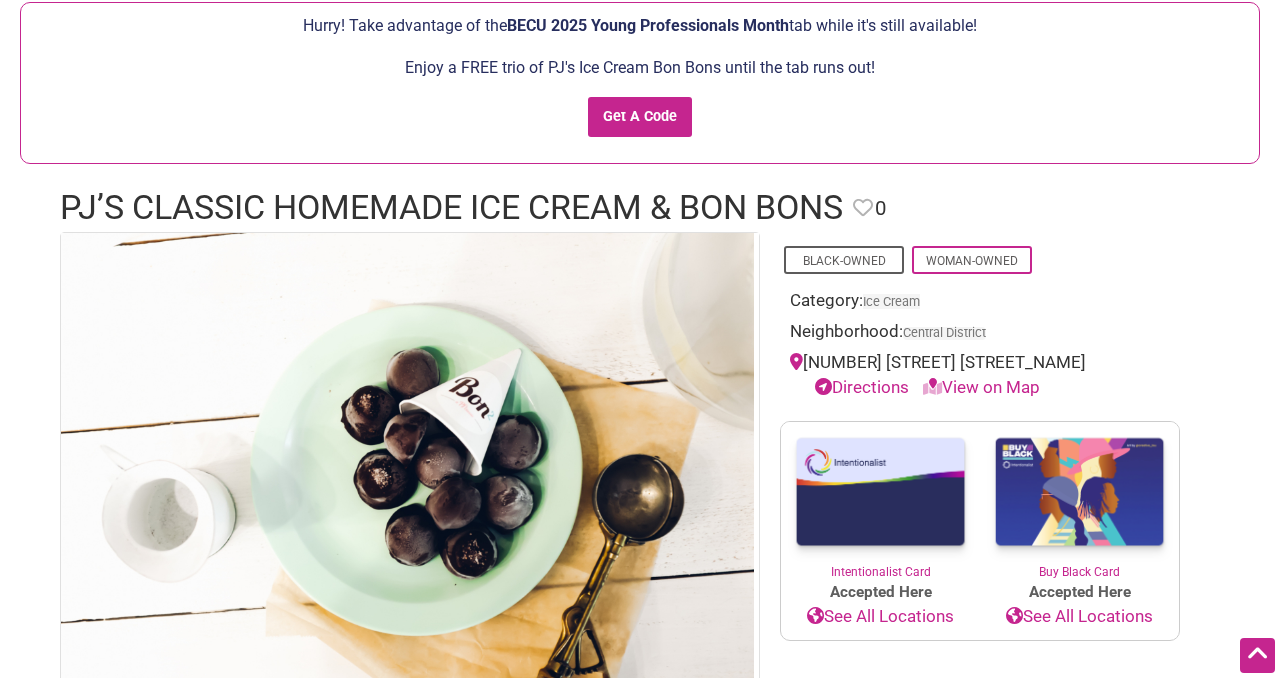 scroll, scrollTop: 147, scrollLeft: 0, axis: vertical 